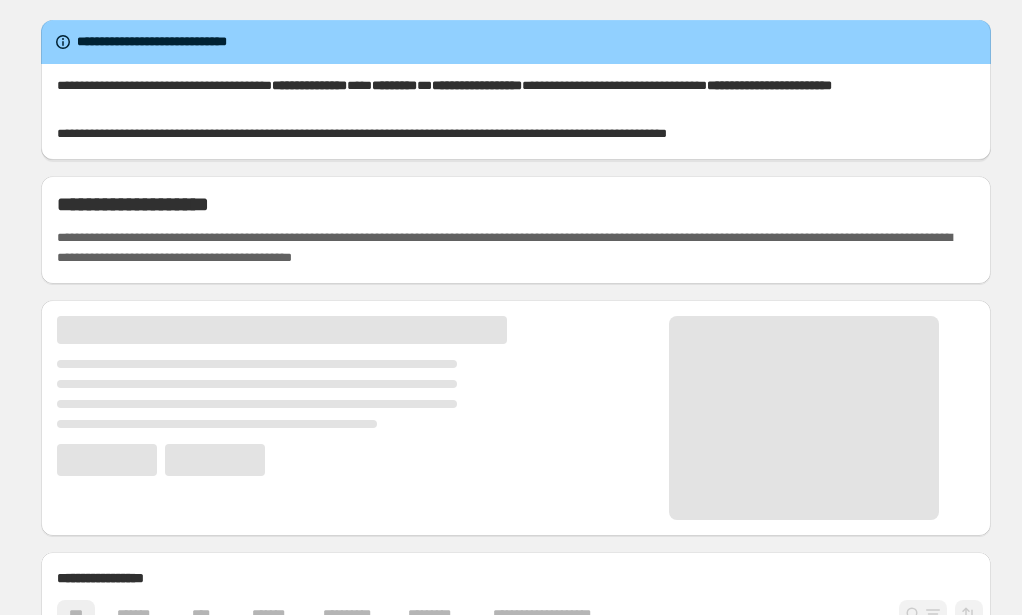 scroll, scrollTop: 0, scrollLeft: 0, axis: both 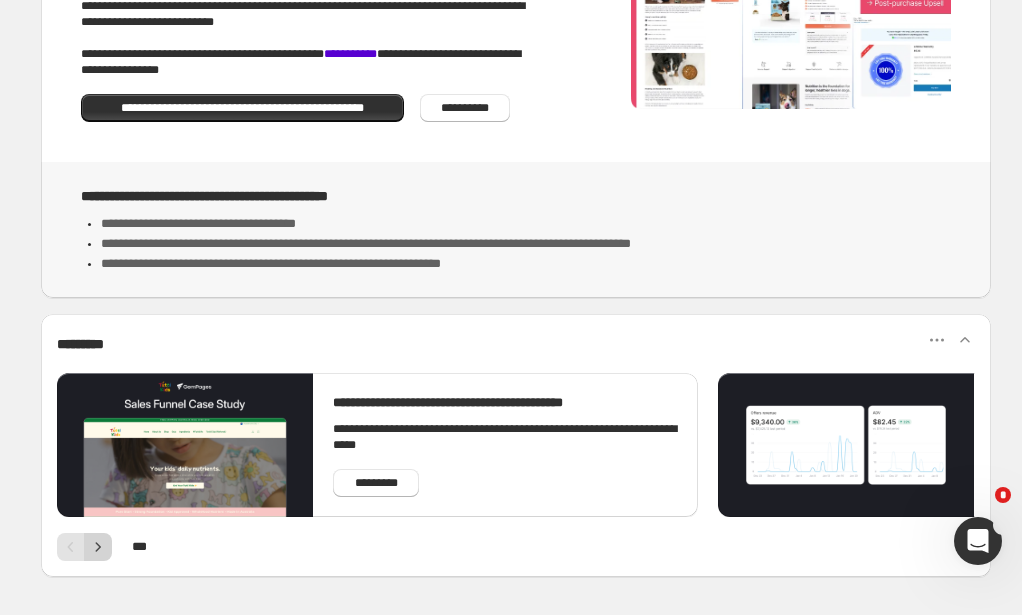 click 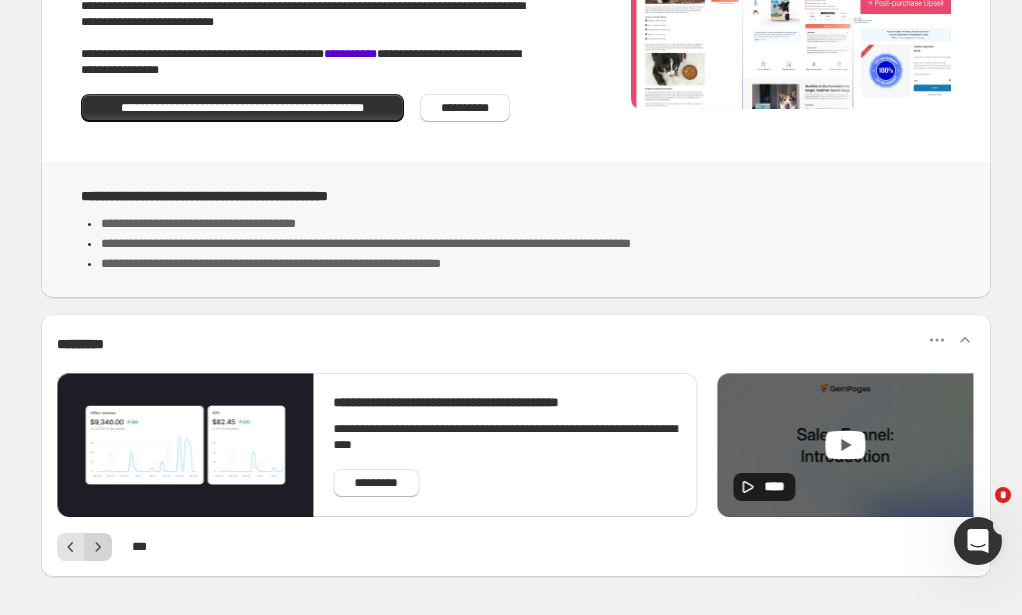 click 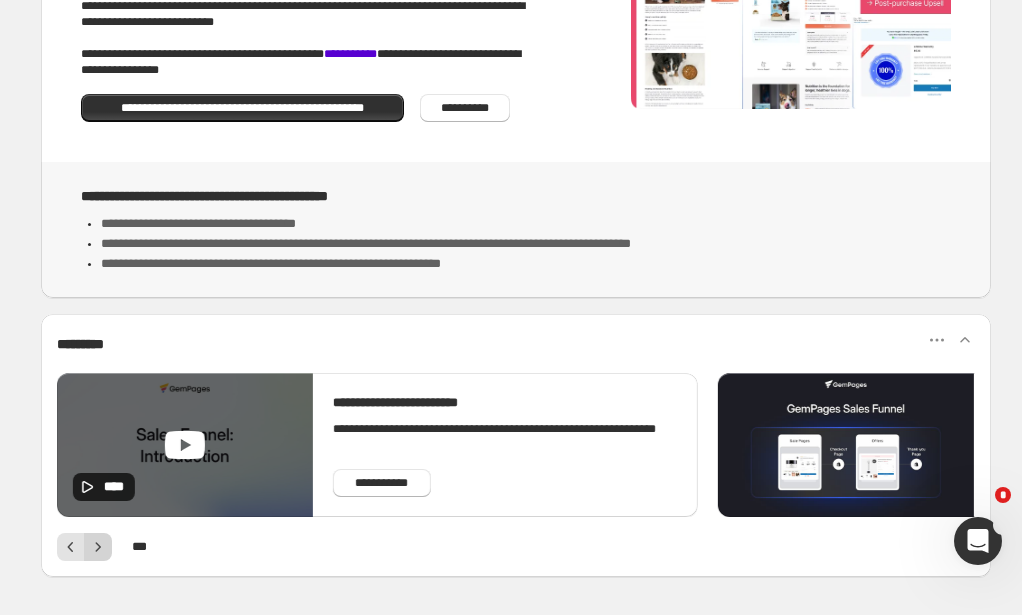 click 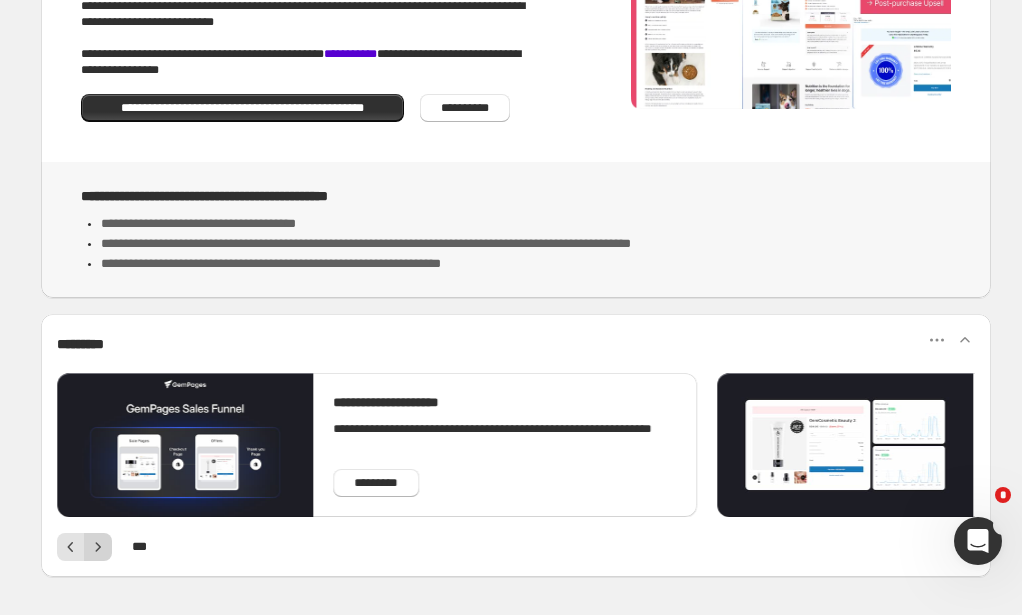 click 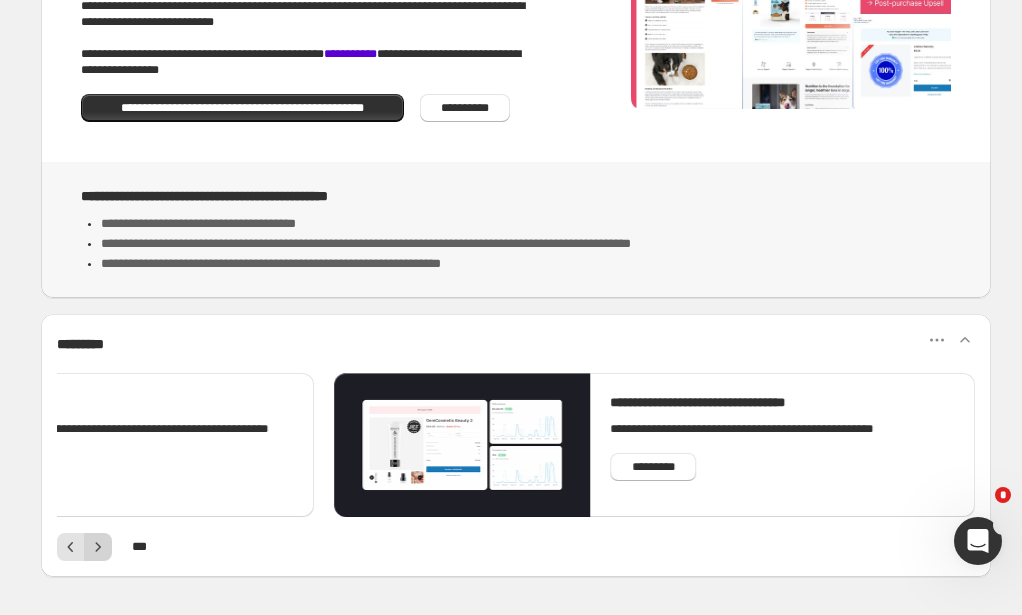 click at bounding box center (98, 547) 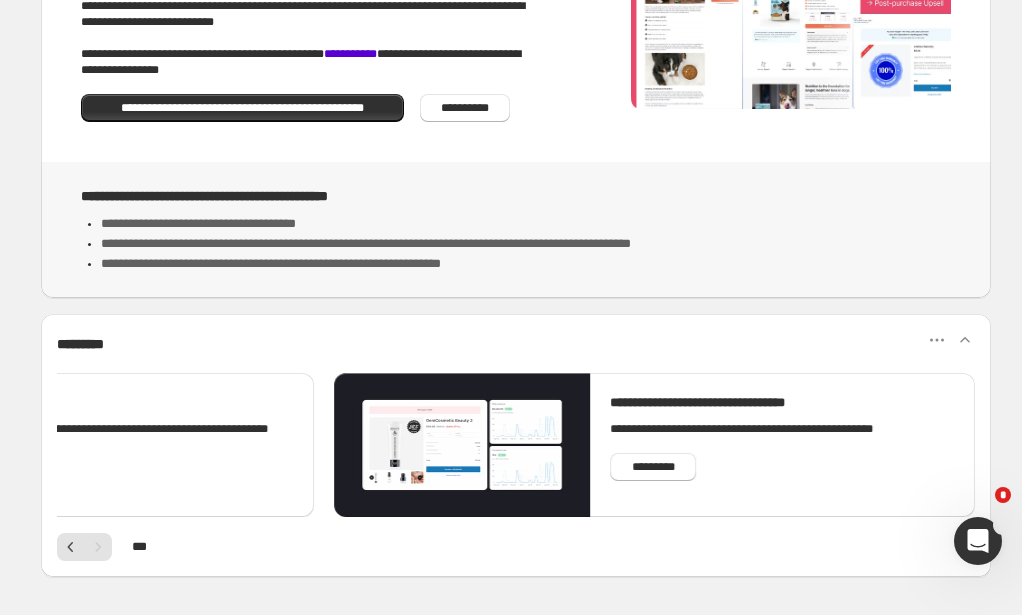 click at bounding box center (462, 445) 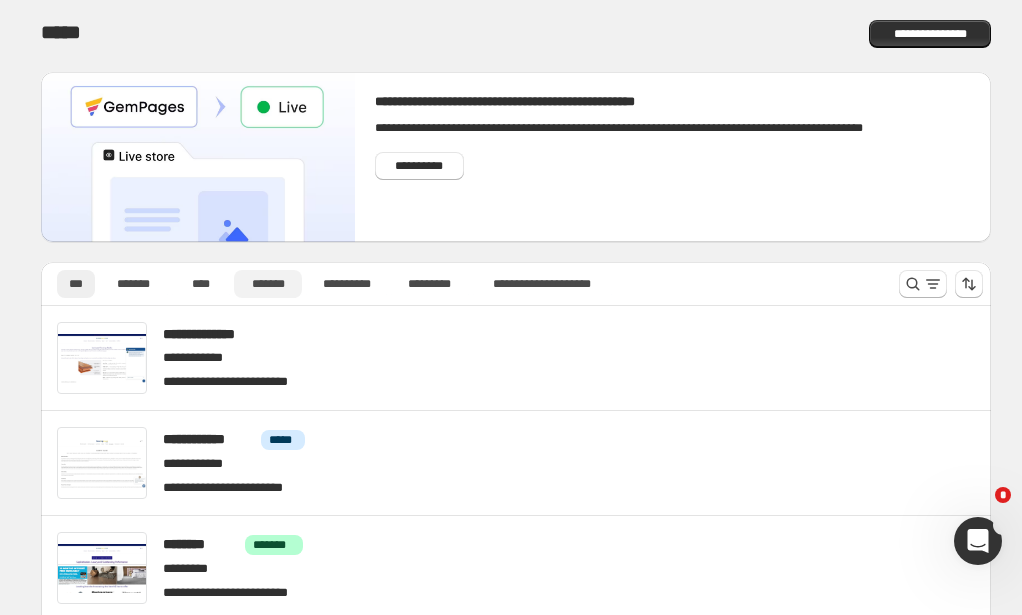 click on "*******" at bounding box center (268, 284) 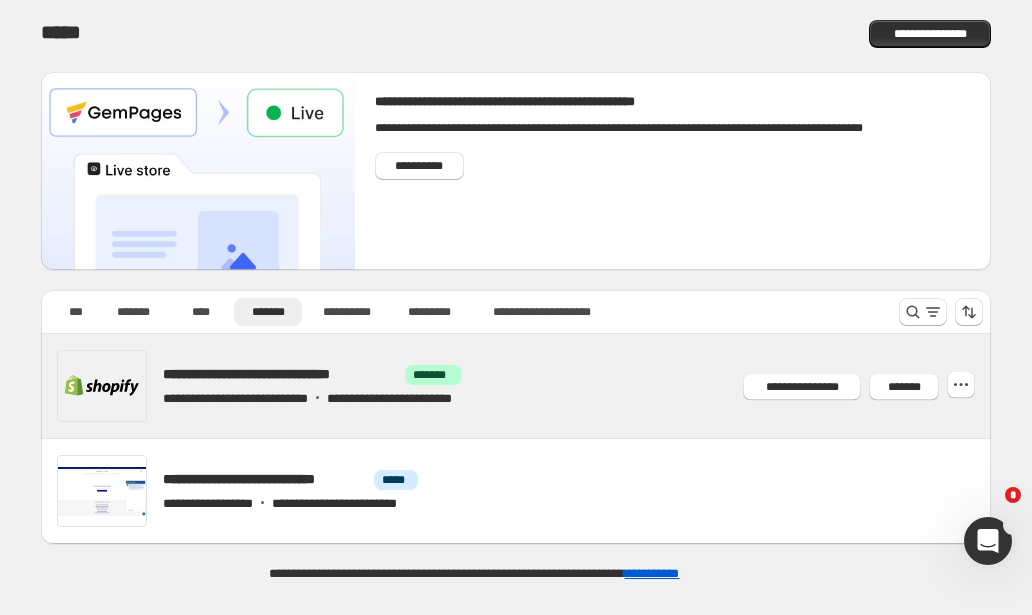 click on "**********" at bounding box center [280, 374] 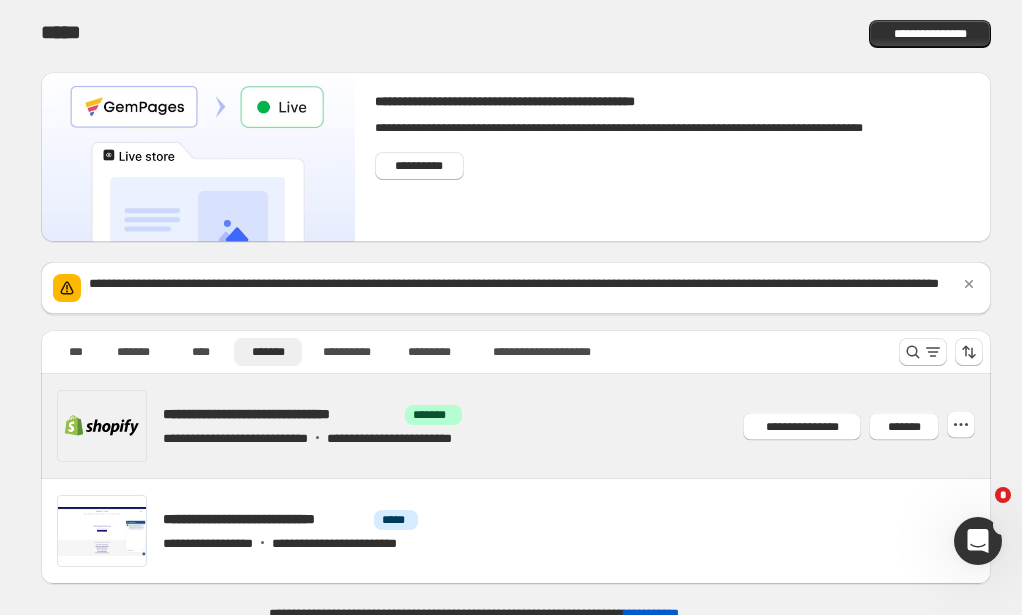 click on "**********" at bounding box center (280, 414) 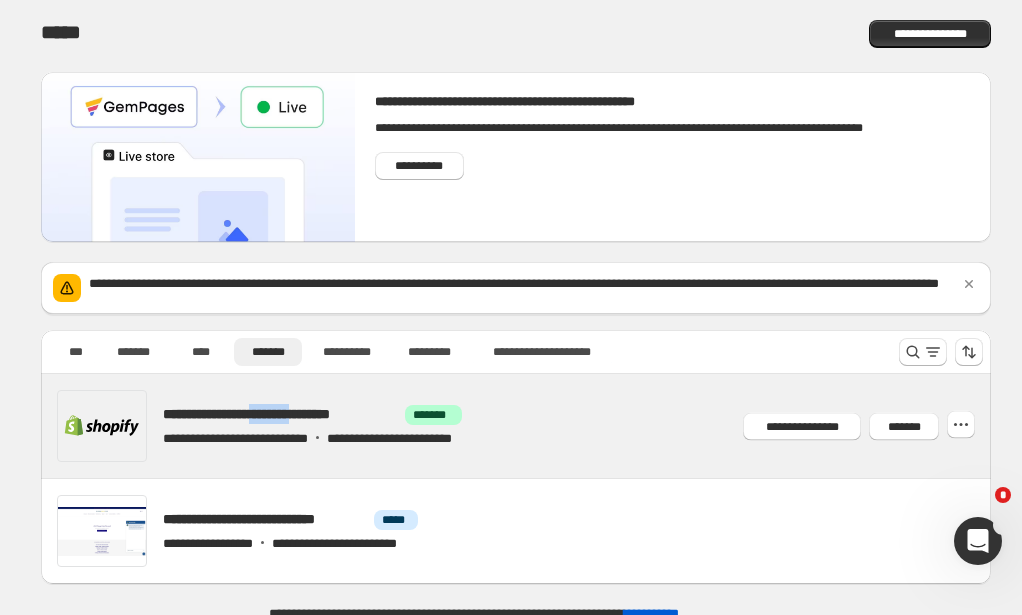click on "**********" at bounding box center (280, 414) 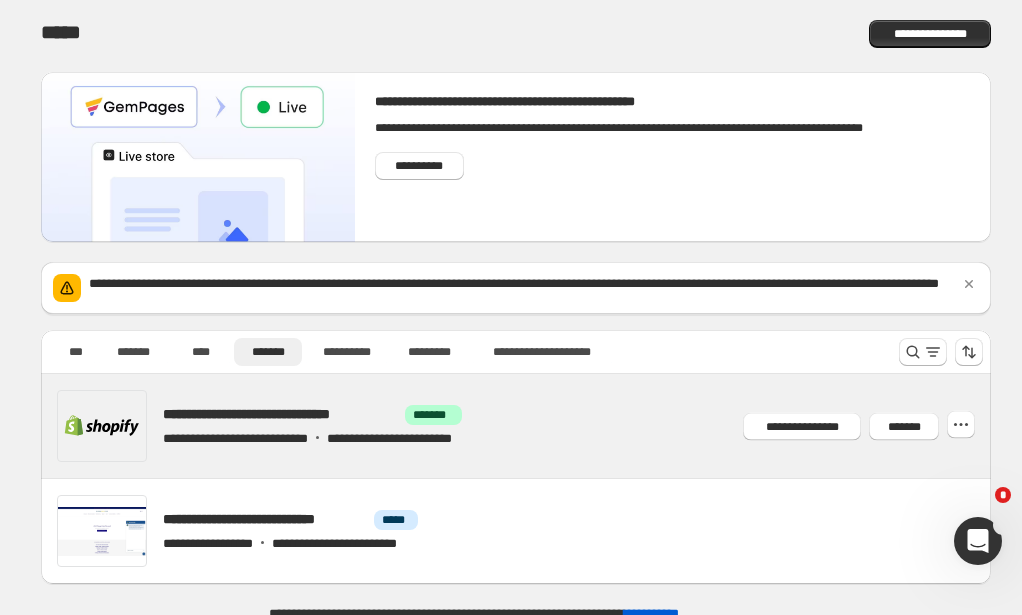 click on "*******" at bounding box center [433, 415] 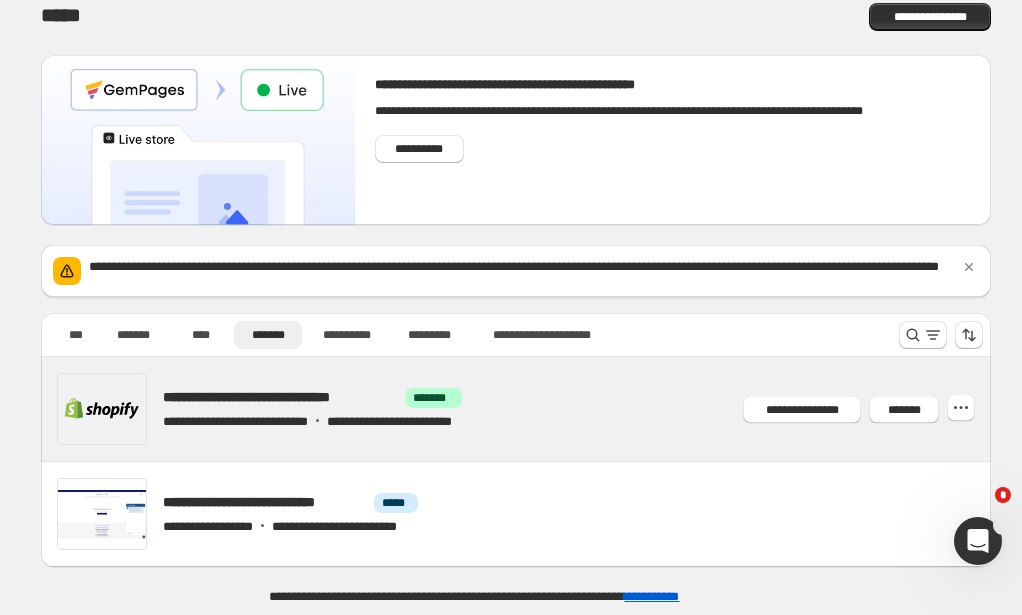 scroll, scrollTop: 56, scrollLeft: 0, axis: vertical 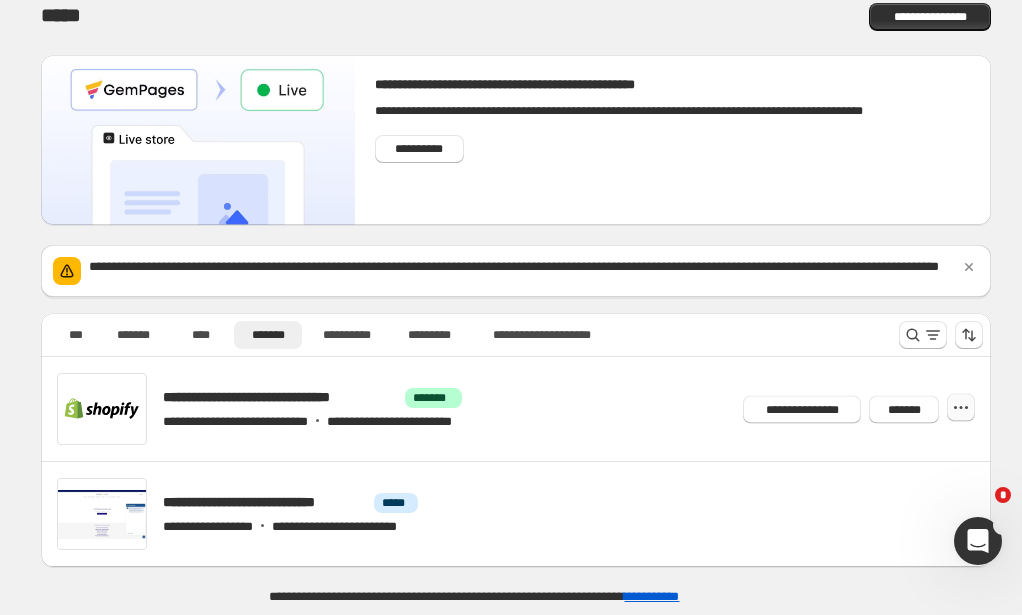 click 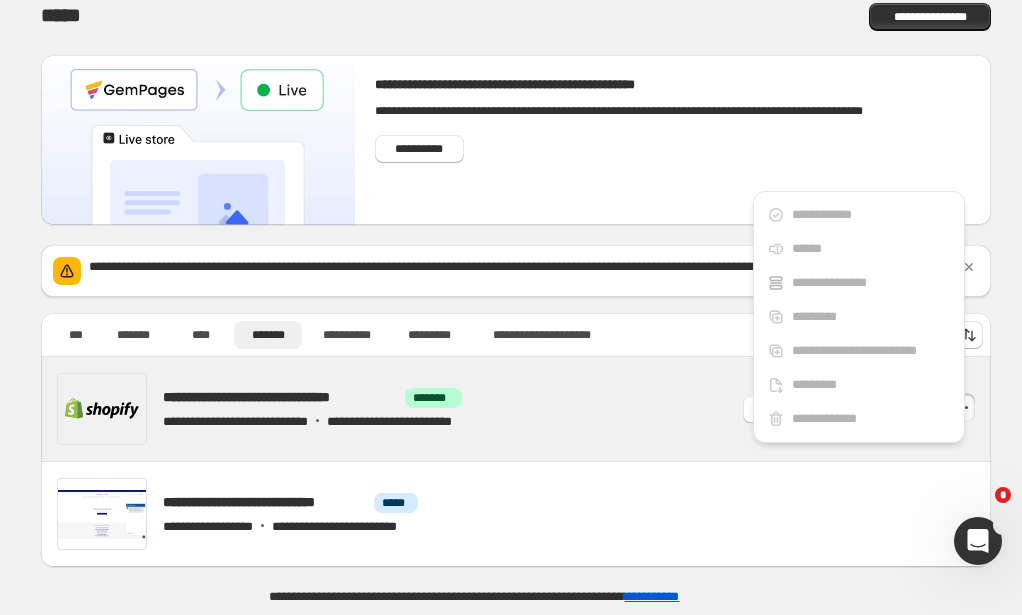 click on "**********" at bounding box center (444, 397) 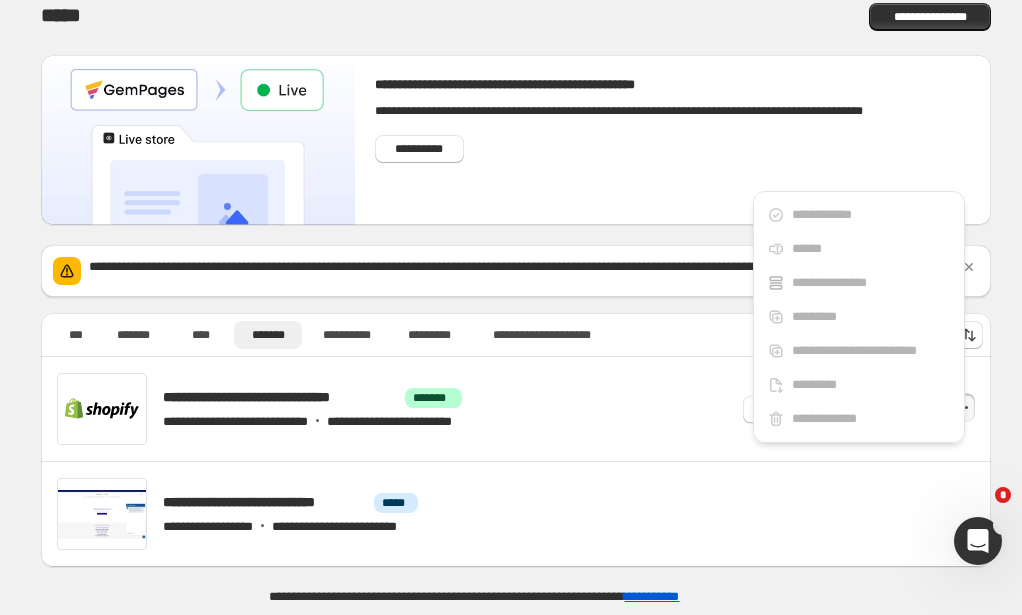 click on "*******" at bounding box center [904, 409] 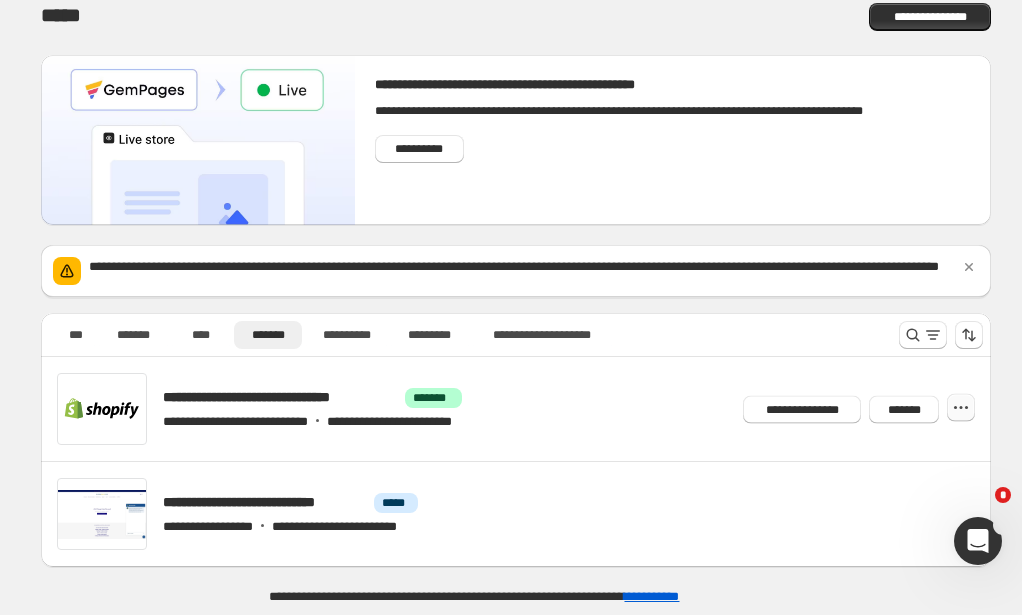 click 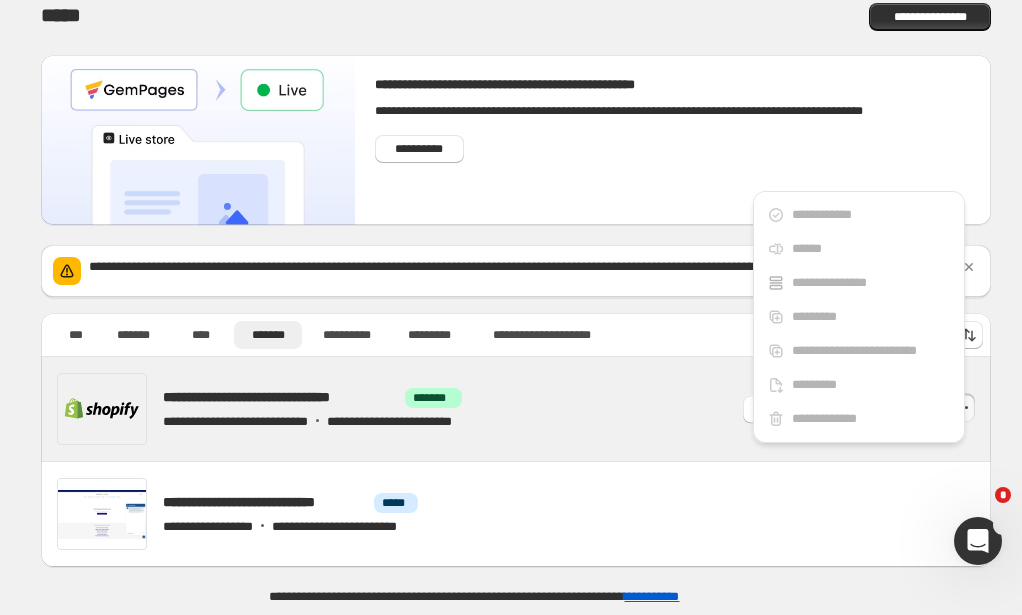 click on "**********" at bounding box center (444, 409) 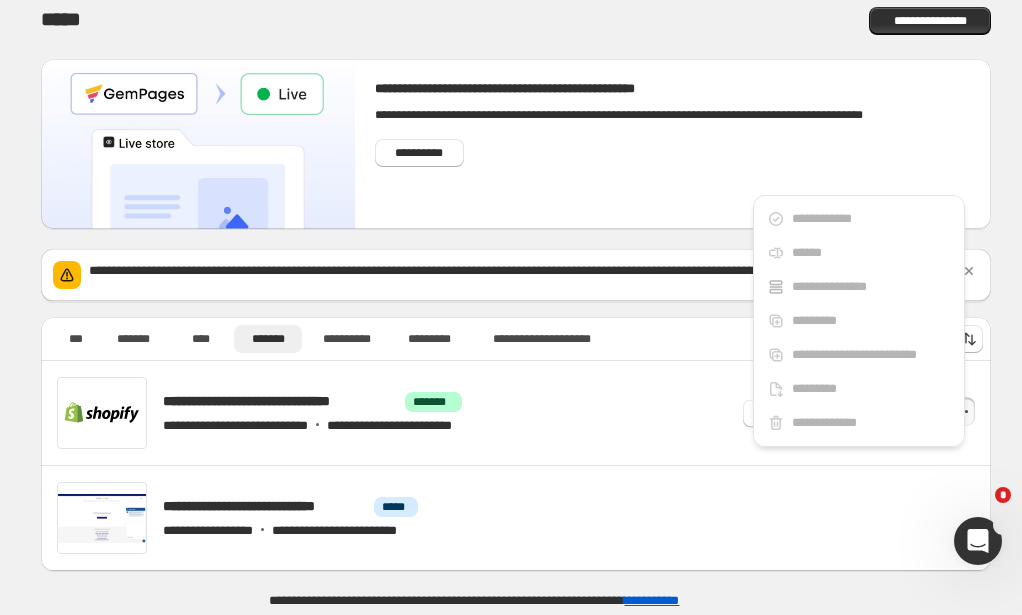 scroll, scrollTop: 56, scrollLeft: 0, axis: vertical 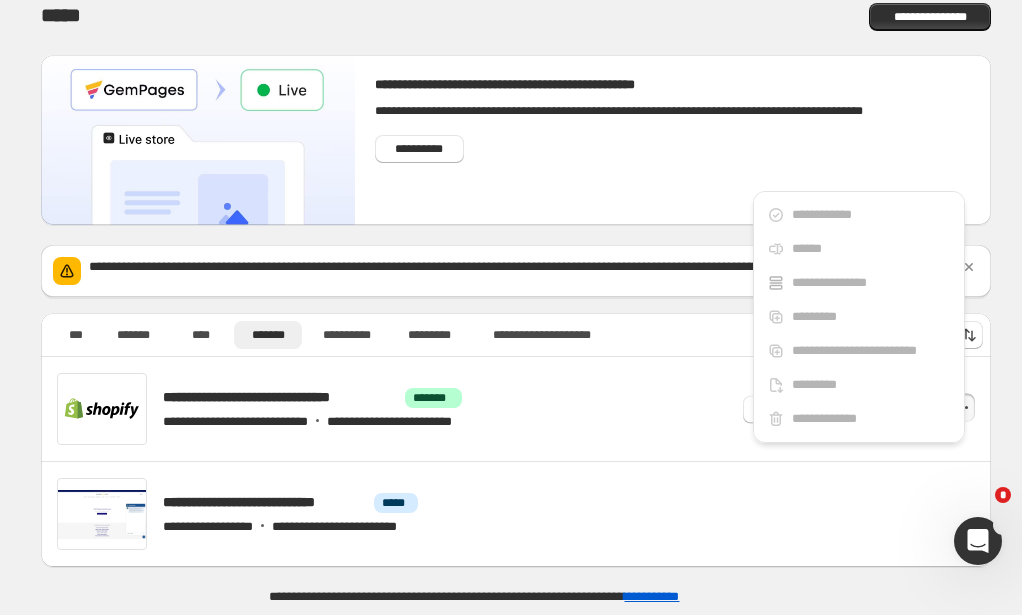 click on "**********" at bounding box center [516, 271] 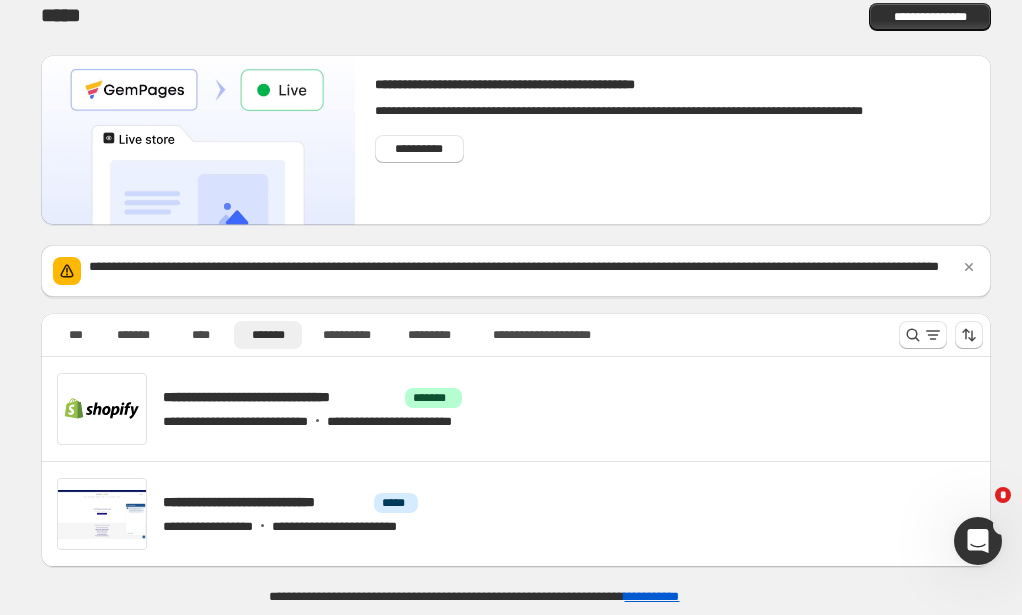 click at bounding box center (198, 140) 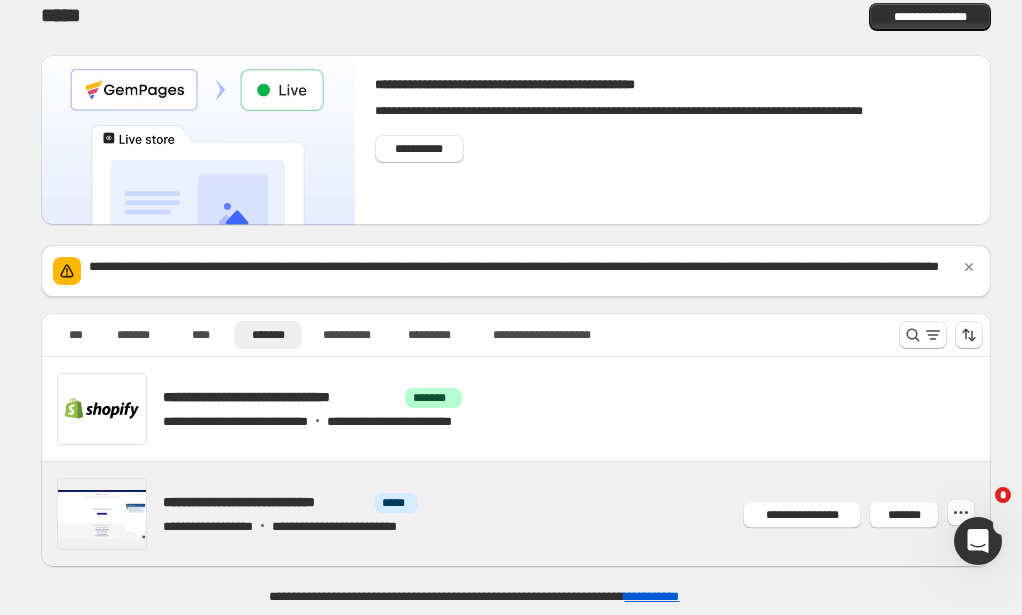 click at bounding box center (540, 514) 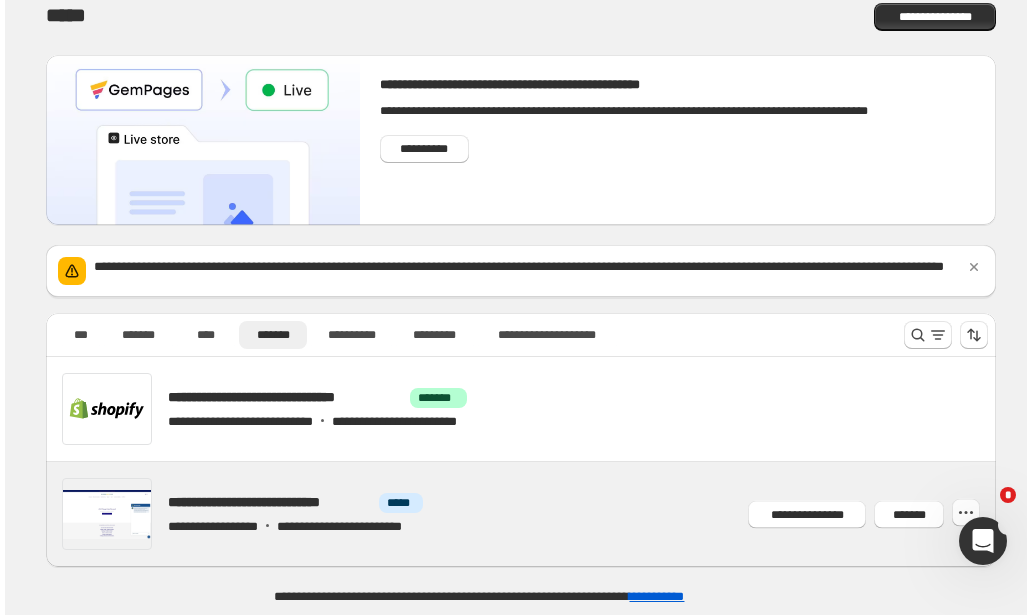 scroll, scrollTop: 0, scrollLeft: 0, axis: both 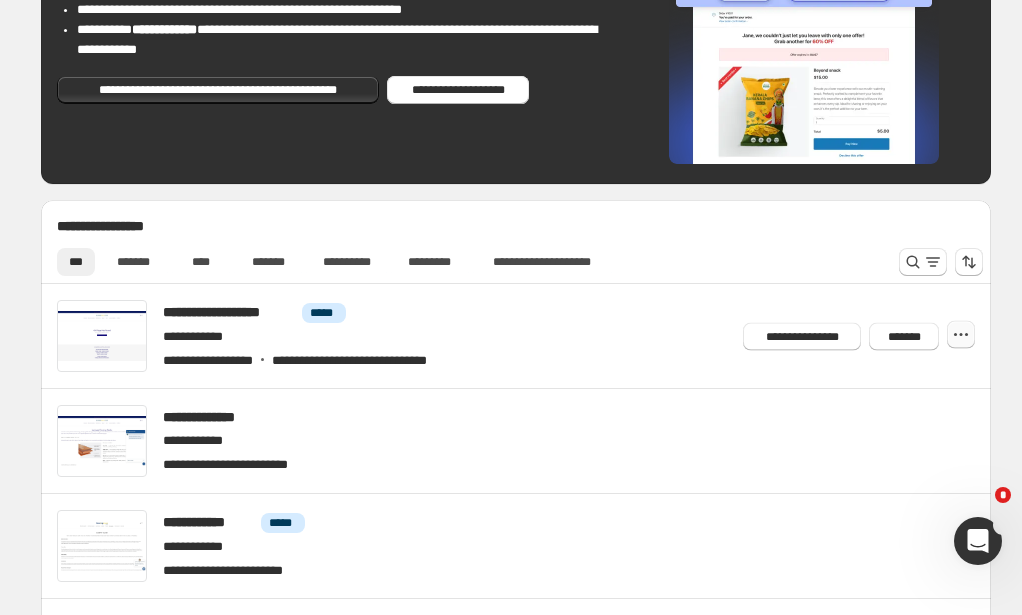 click 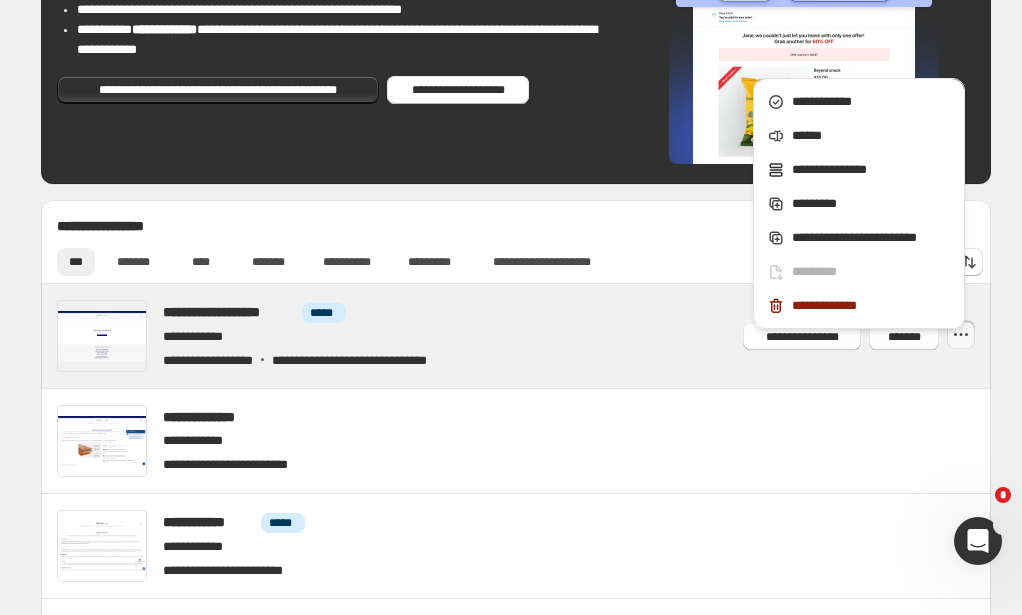 click at bounding box center [540, 336] 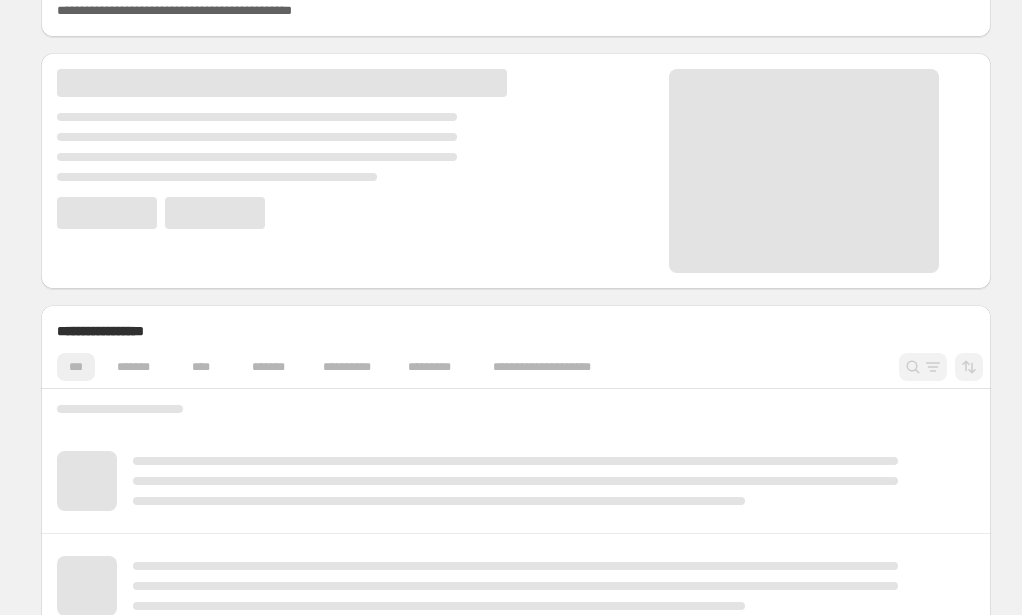 scroll, scrollTop: 300, scrollLeft: 0, axis: vertical 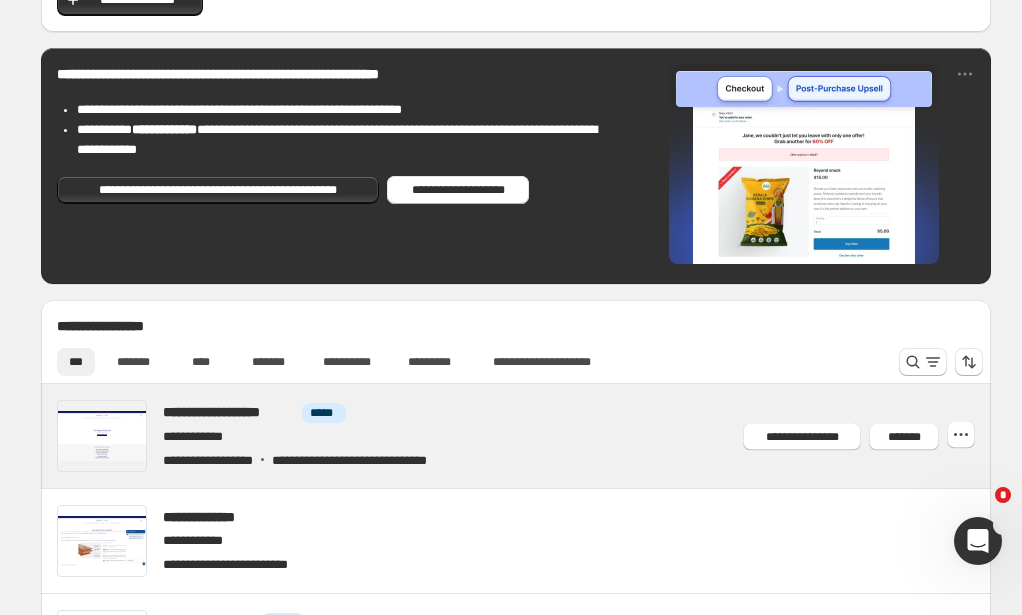 click at bounding box center (540, 436) 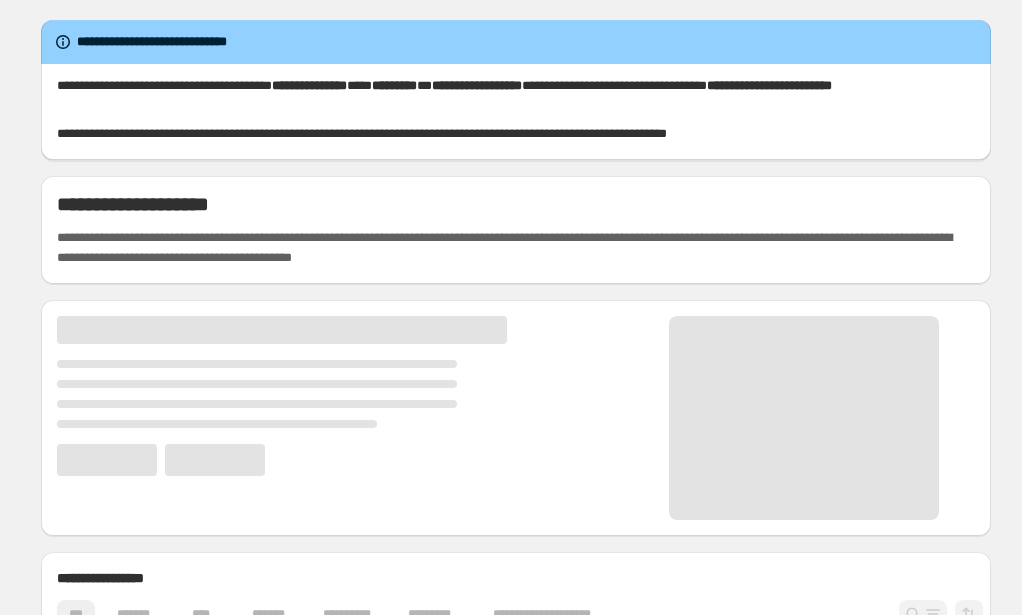scroll, scrollTop: 0, scrollLeft: 0, axis: both 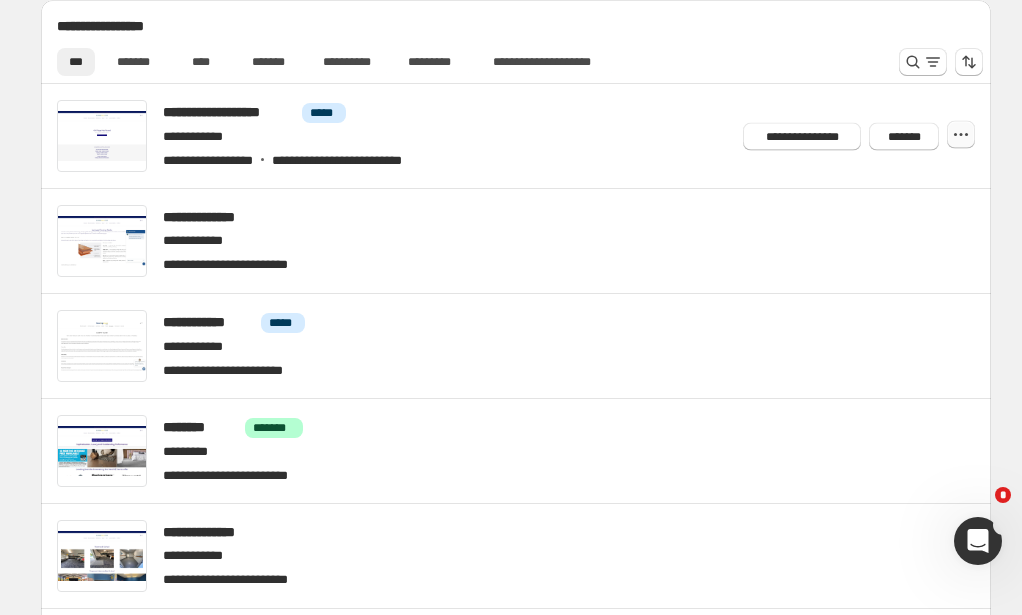 click 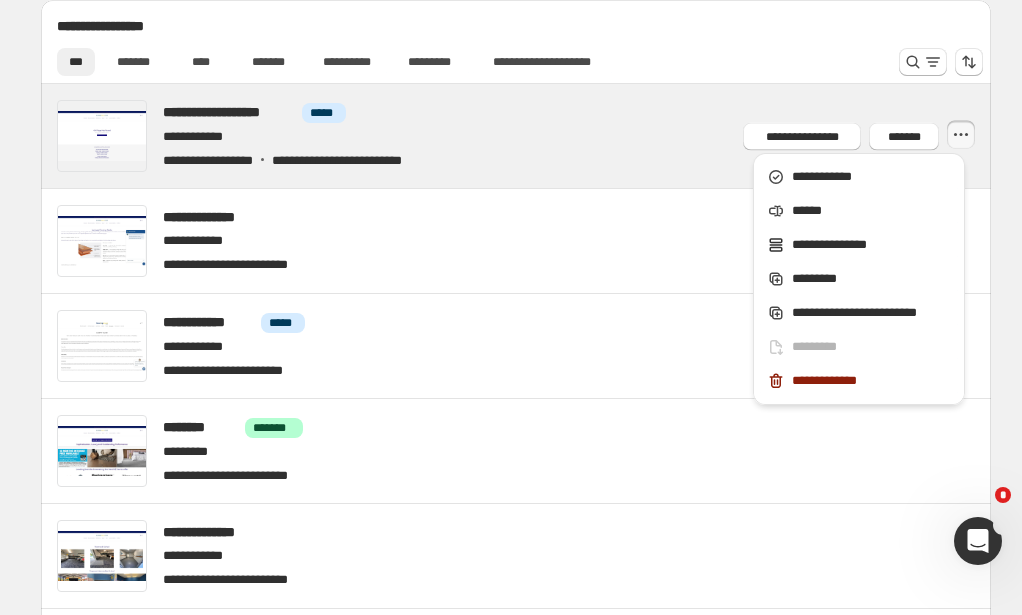 click at bounding box center (540, 136) 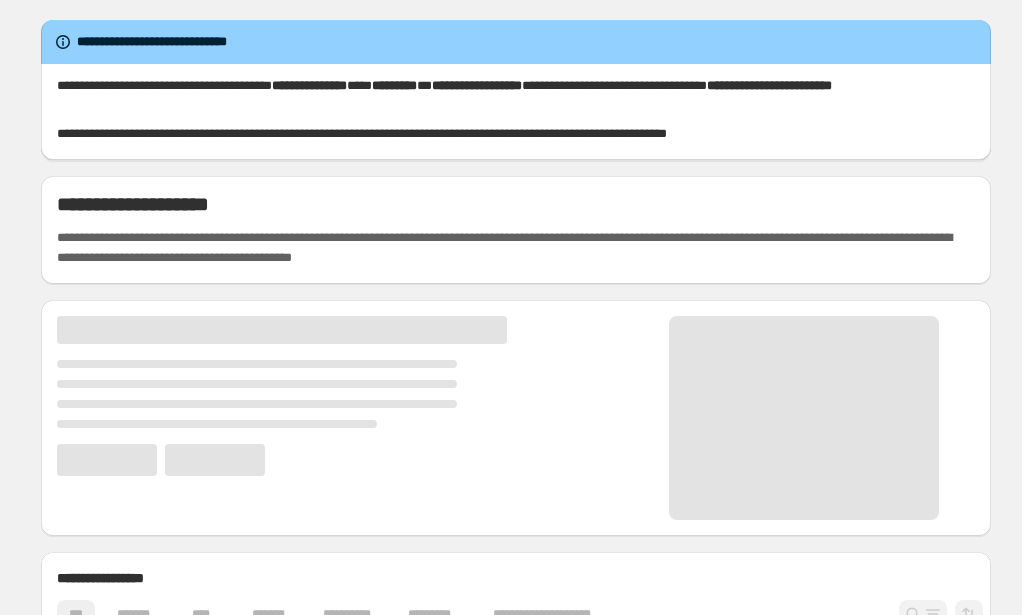 scroll, scrollTop: 0, scrollLeft: 0, axis: both 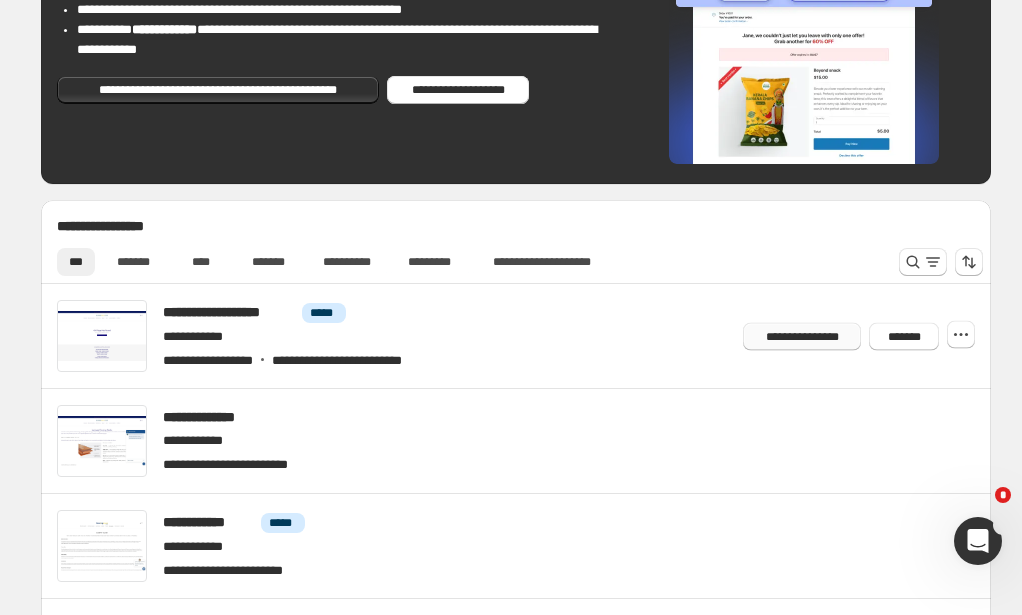 click on "**********" at bounding box center (802, 336) 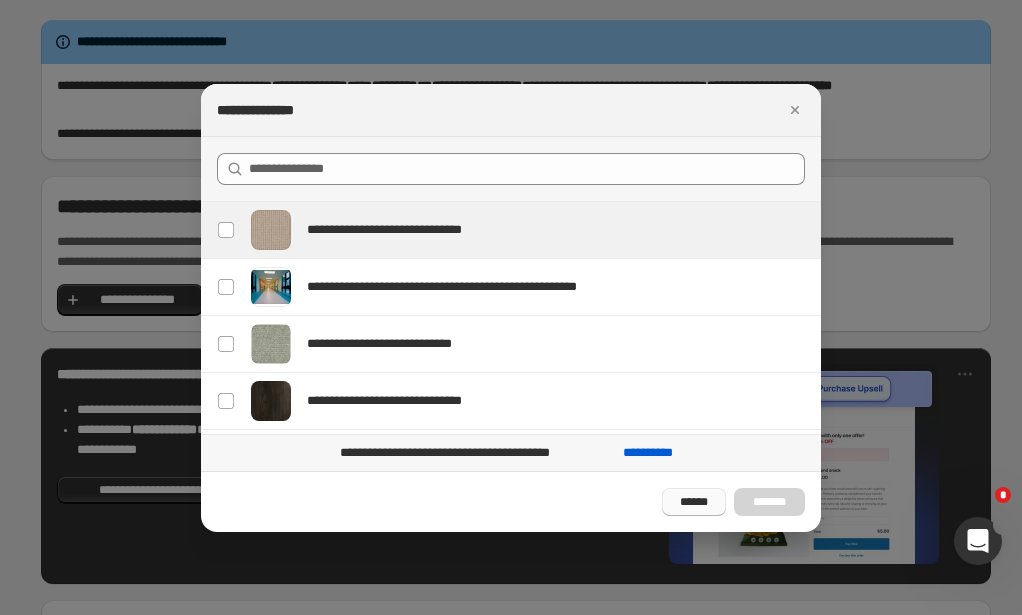 click on "******" at bounding box center [694, 502] 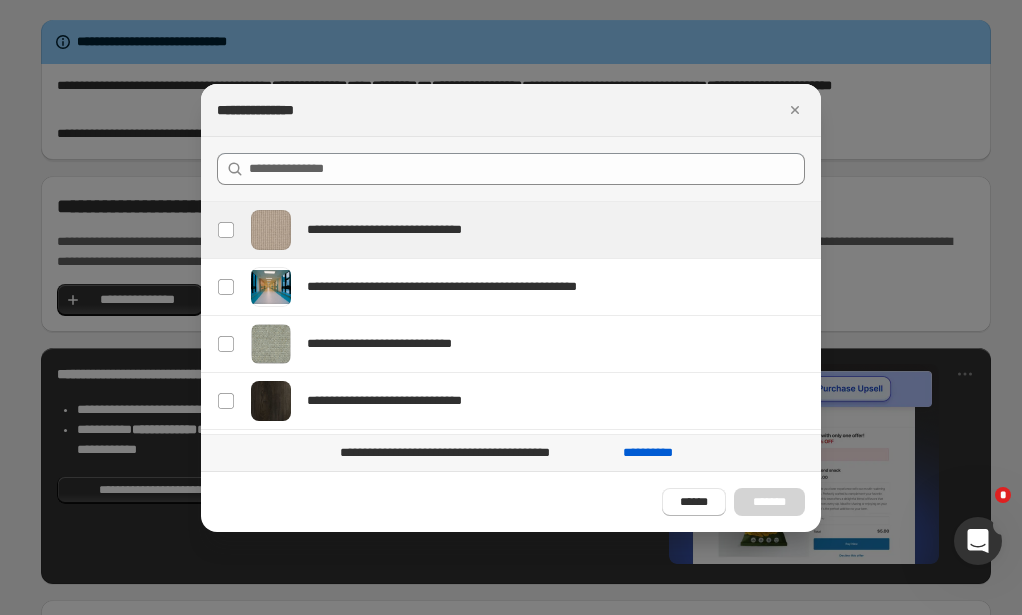 scroll, scrollTop: 400, scrollLeft: 0, axis: vertical 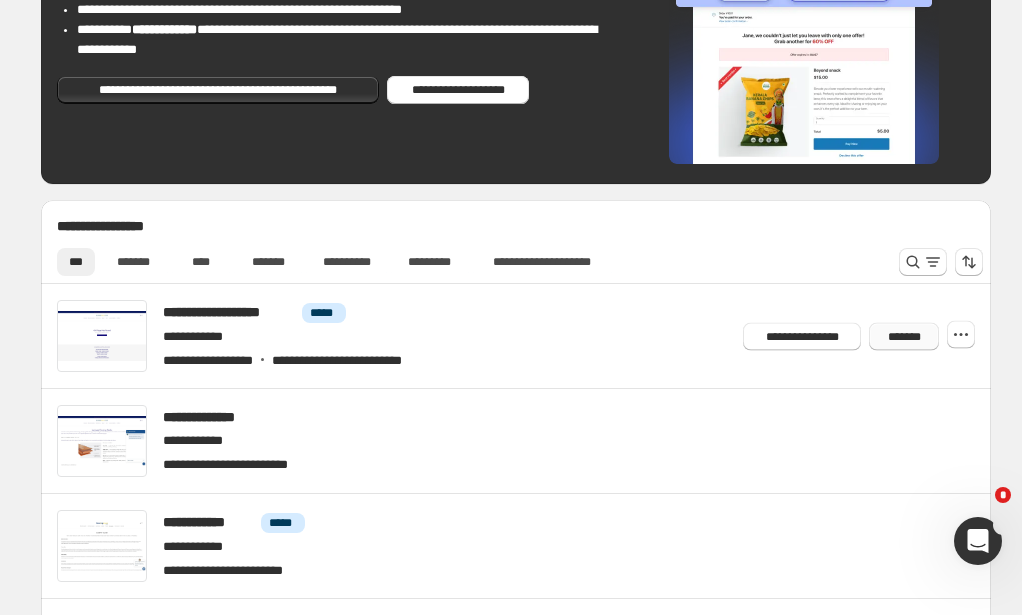 click on "*******" at bounding box center [904, 336] 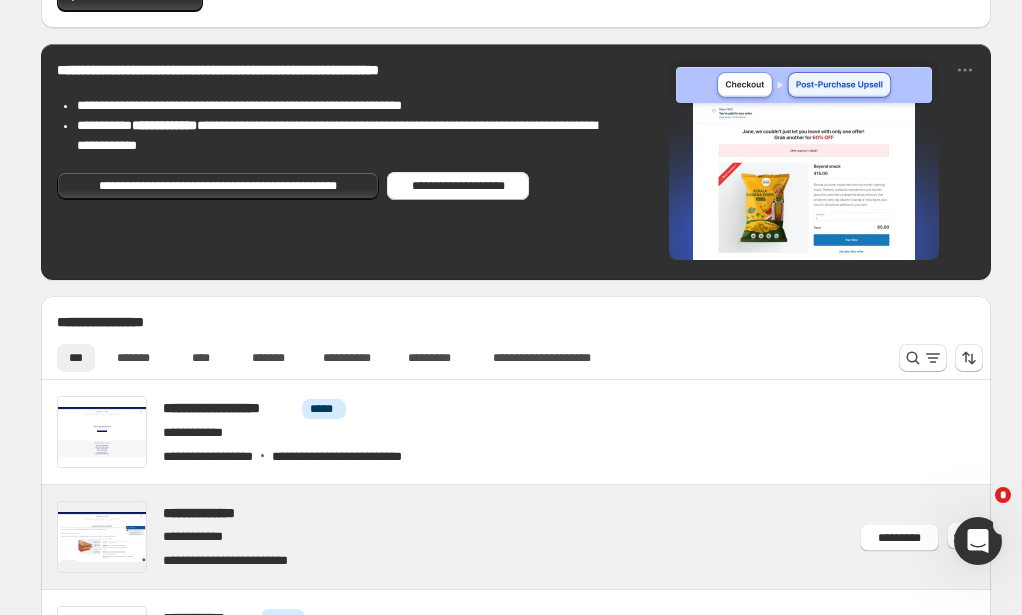 scroll, scrollTop: 0, scrollLeft: 0, axis: both 